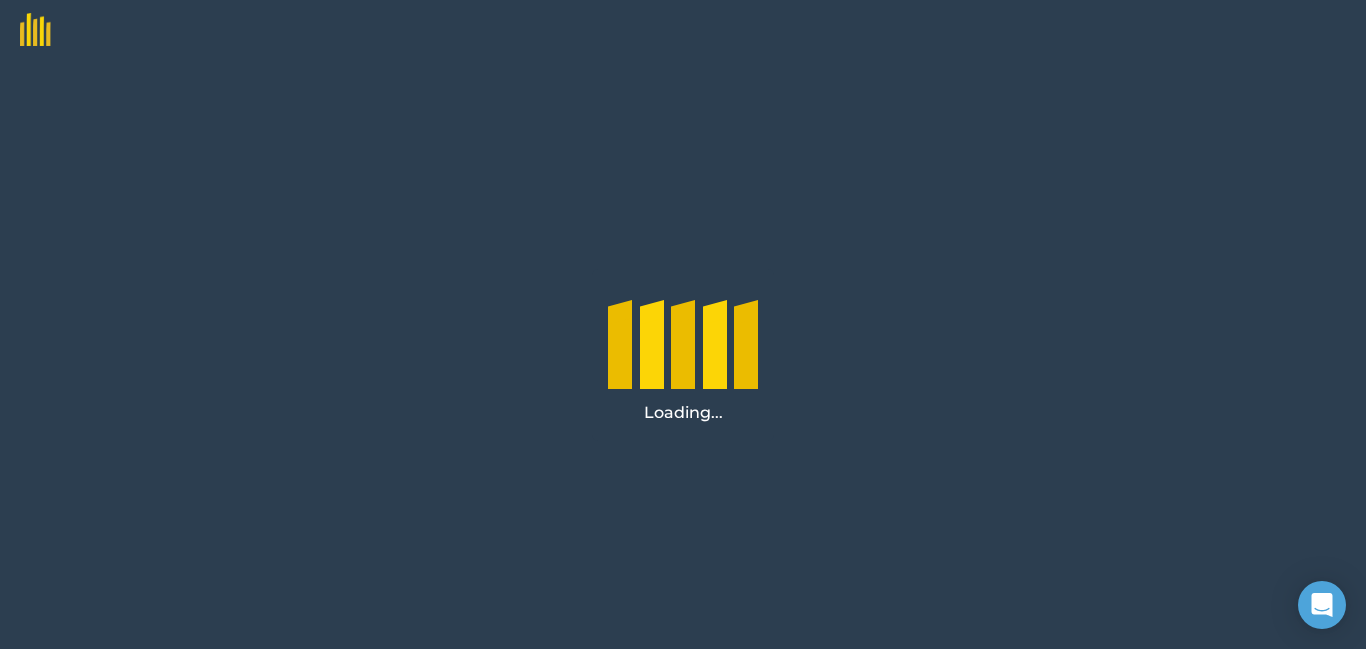 scroll, scrollTop: 0, scrollLeft: 0, axis: both 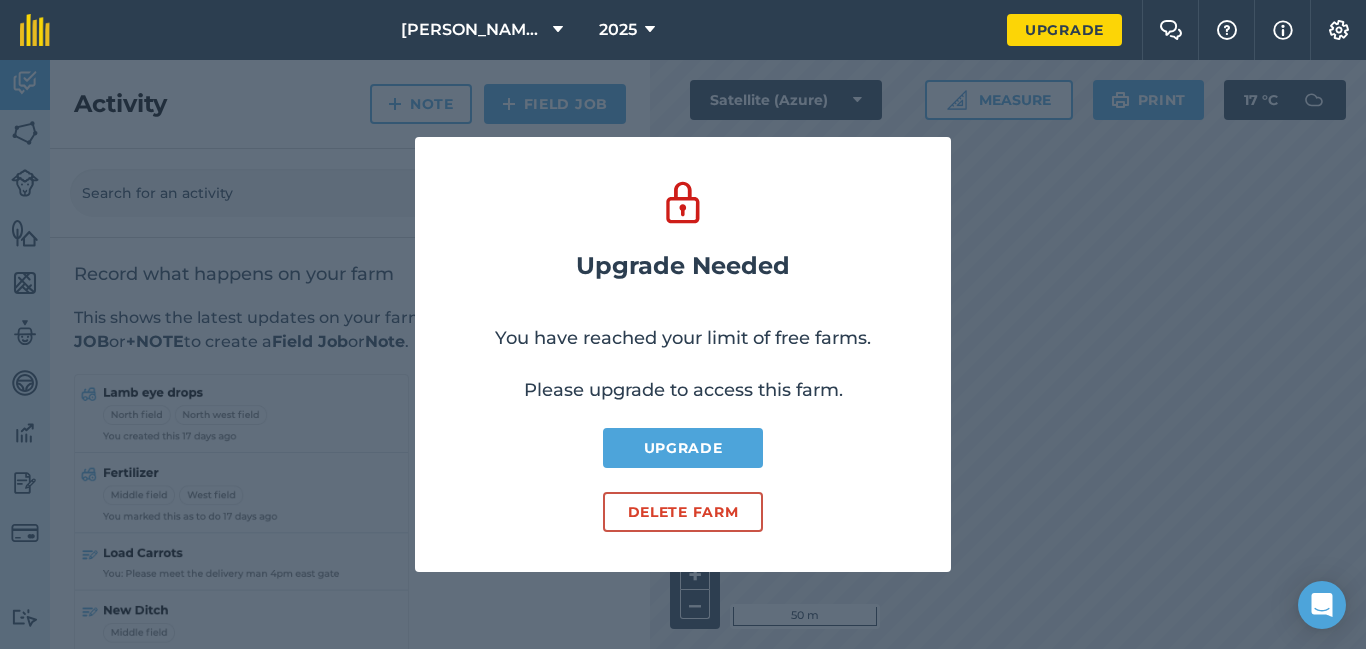 click on "You have reached your limit of free farms." at bounding box center [683, 338] 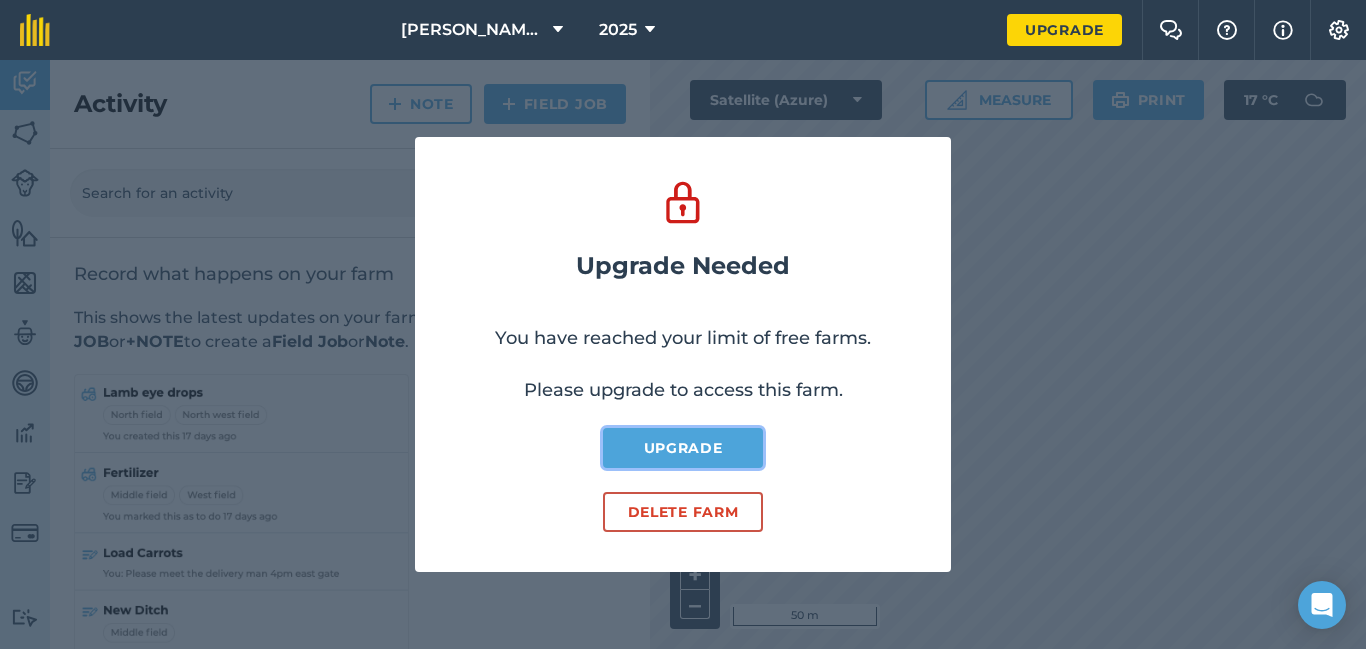 click on "Upgrade" at bounding box center (683, 448) 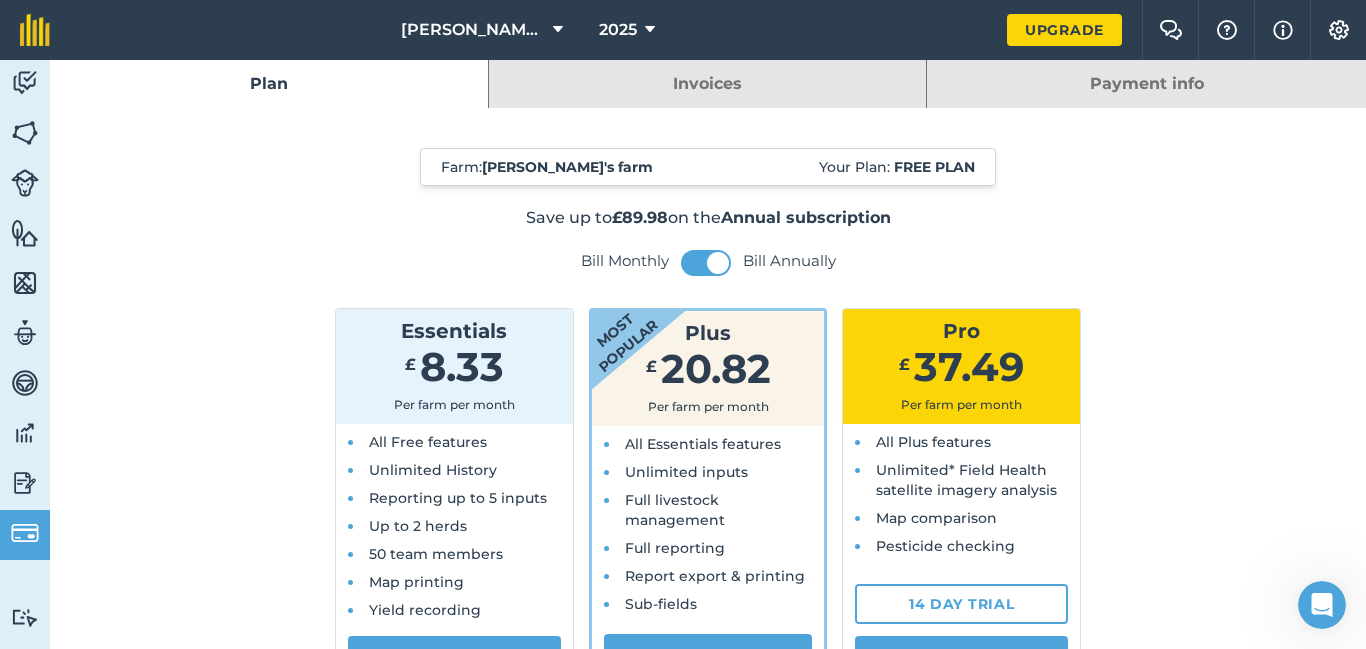 scroll, scrollTop: 0, scrollLeft: 0, axis: both 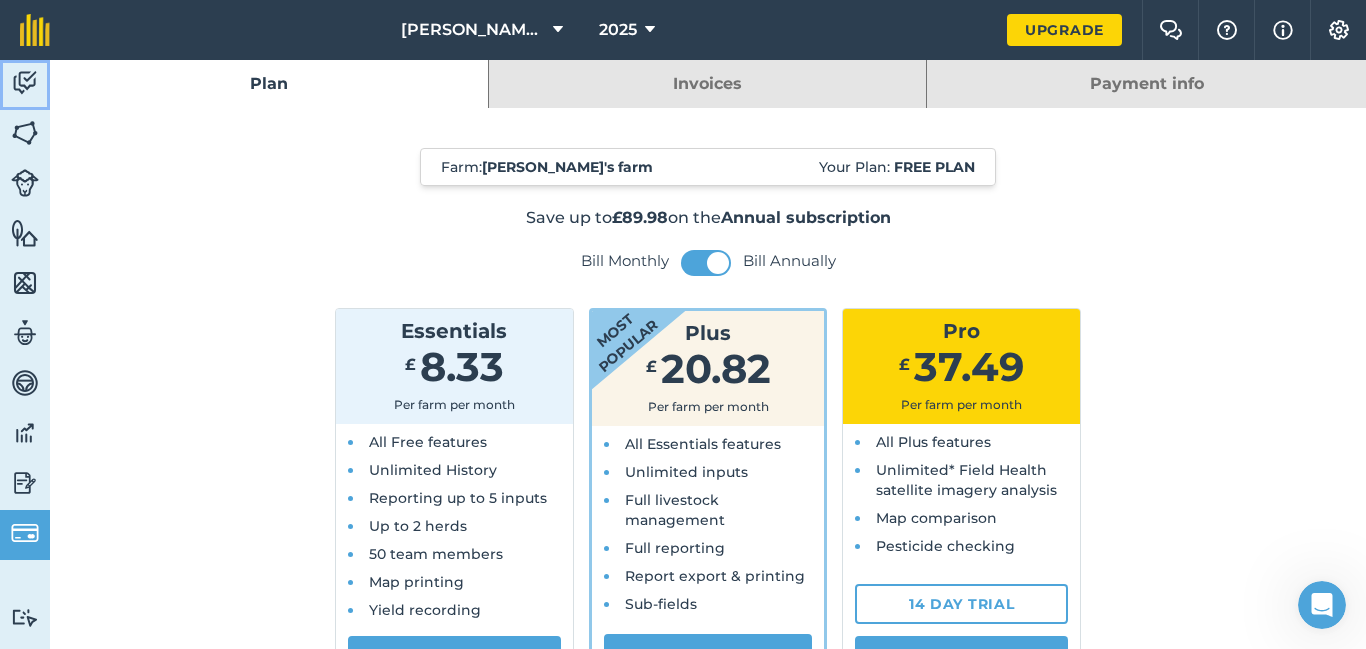 click at bounding box center (25, 83) 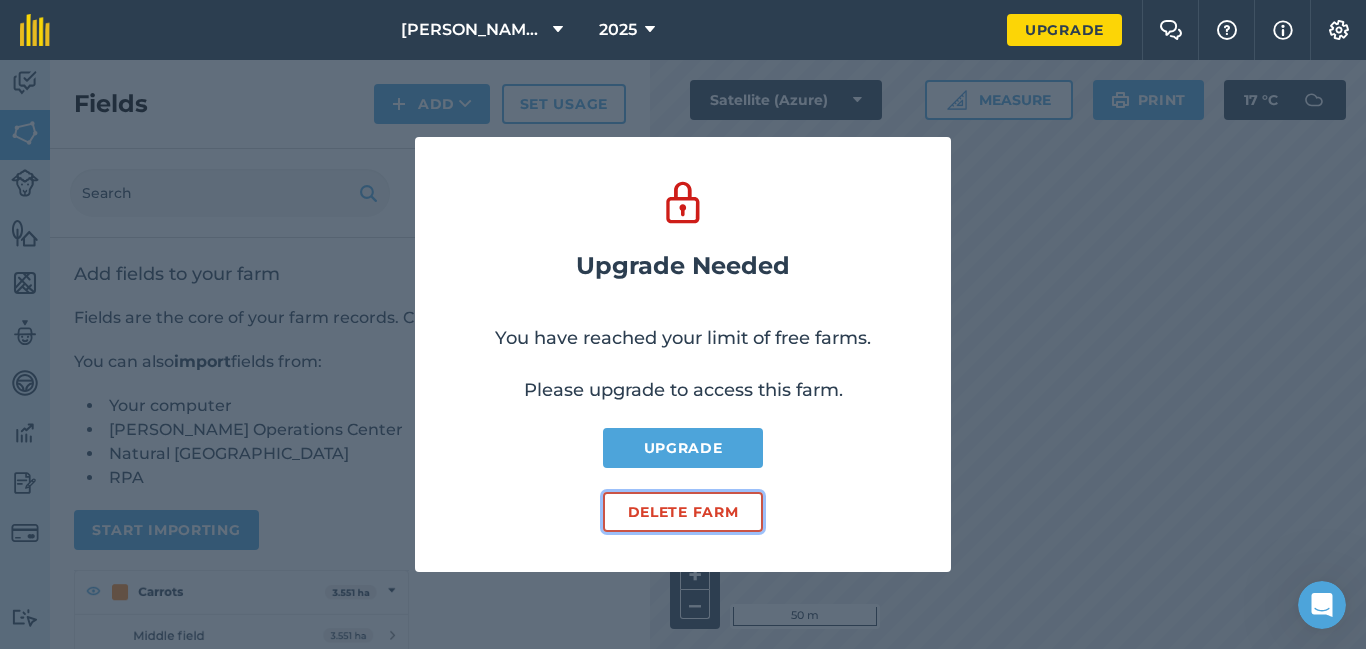 click on "Delete farm" at bounding box center (683, 512) 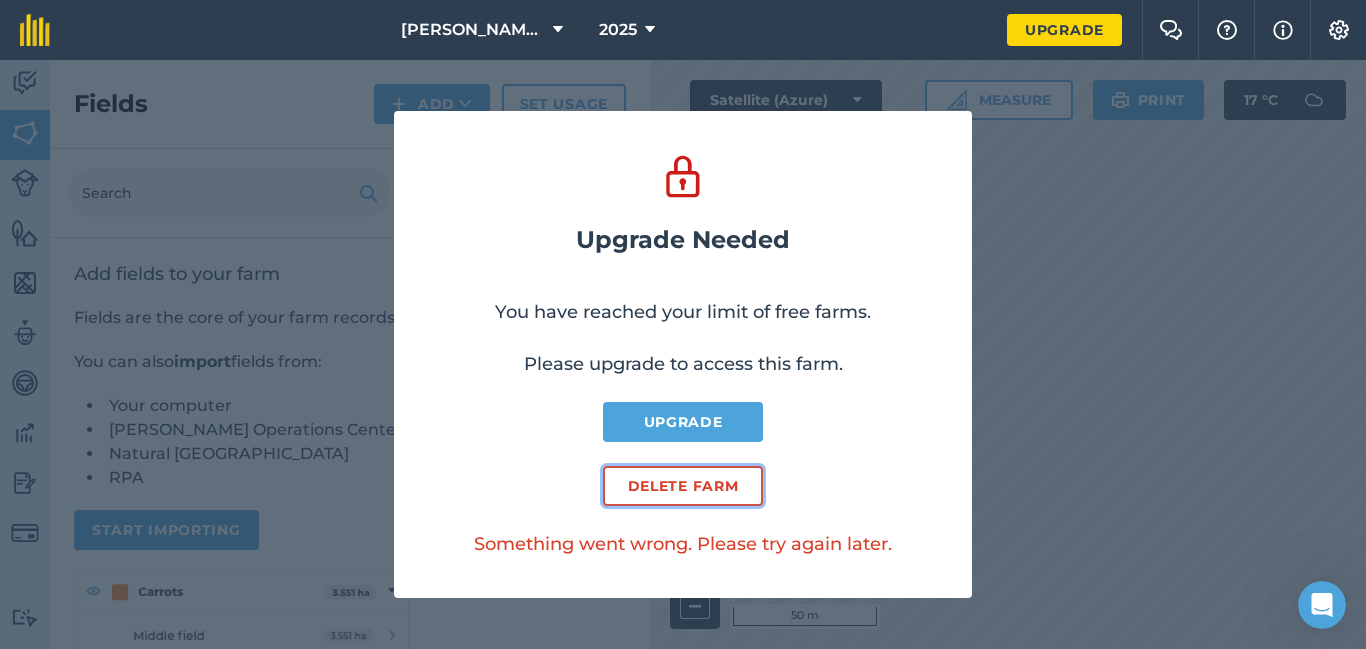 click on "Delete farm" at bounding box center (683, 486) 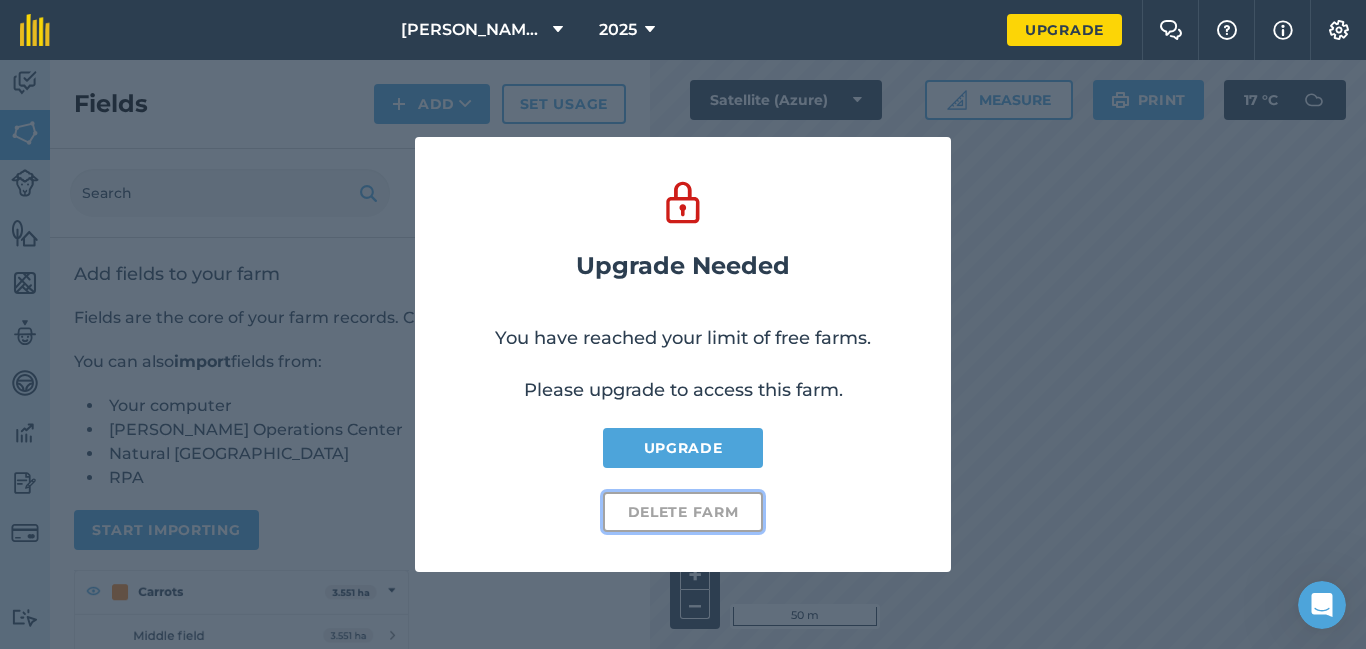 click on "Delete farm" at bounding box center [683, 512] 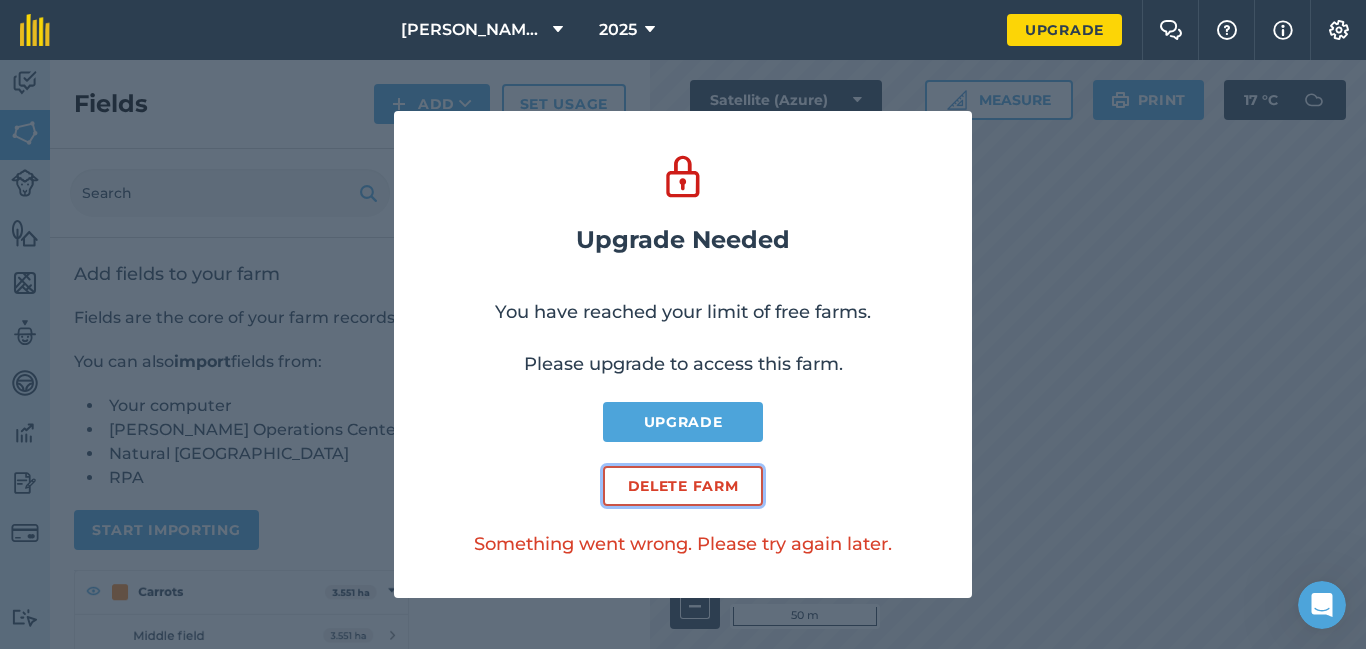 click on "Delete farm" at bounding box center [683, 486] 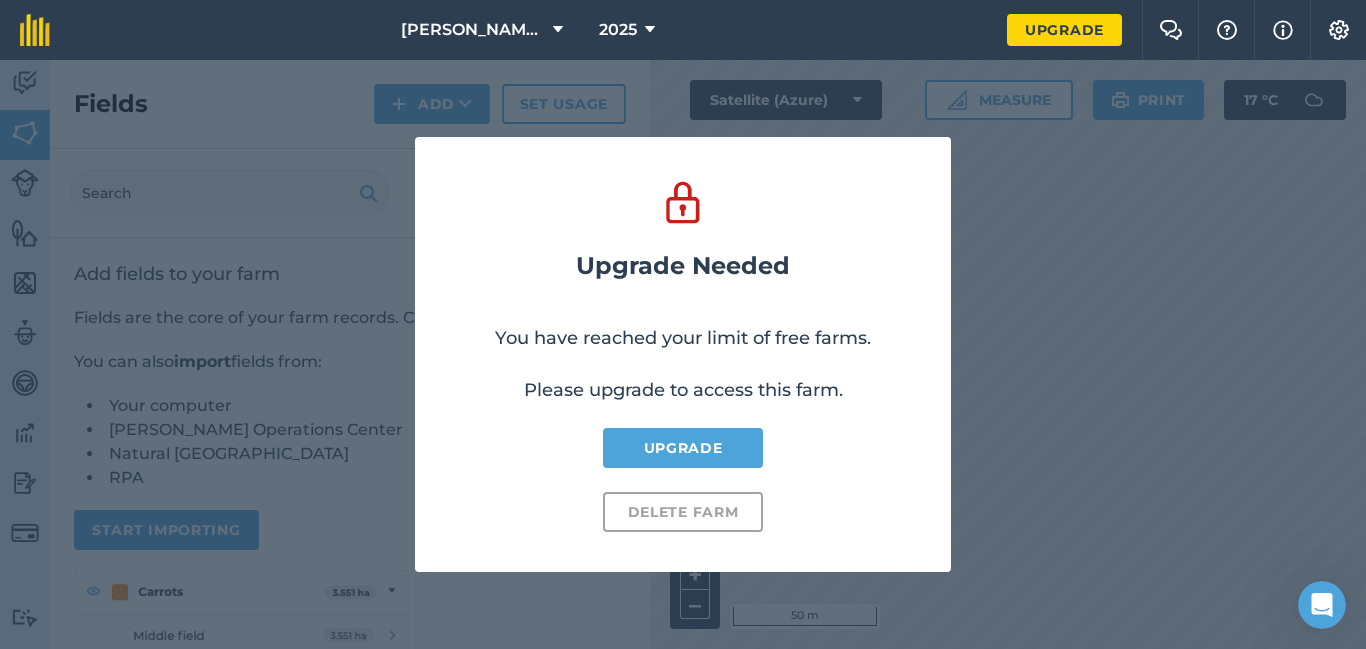 click on "Delete farm" at bounding box center (683, 512) 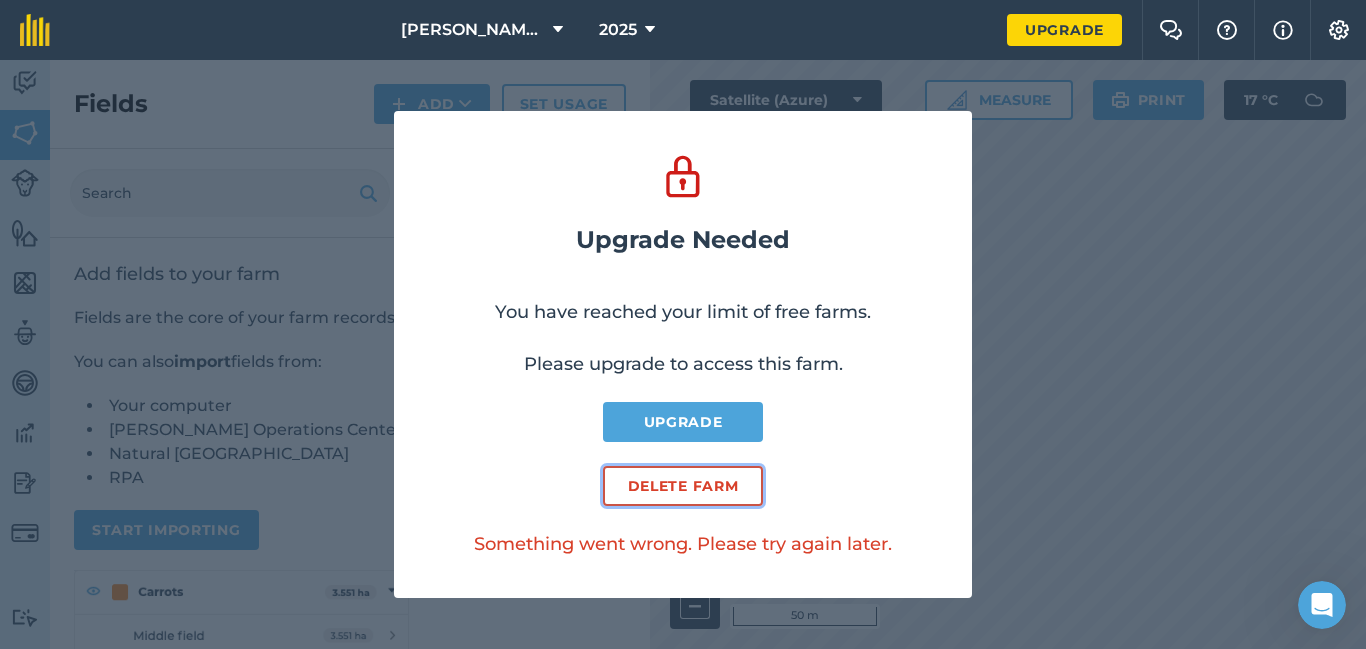 click on "Delete farm" at bounding box center [683, 486] 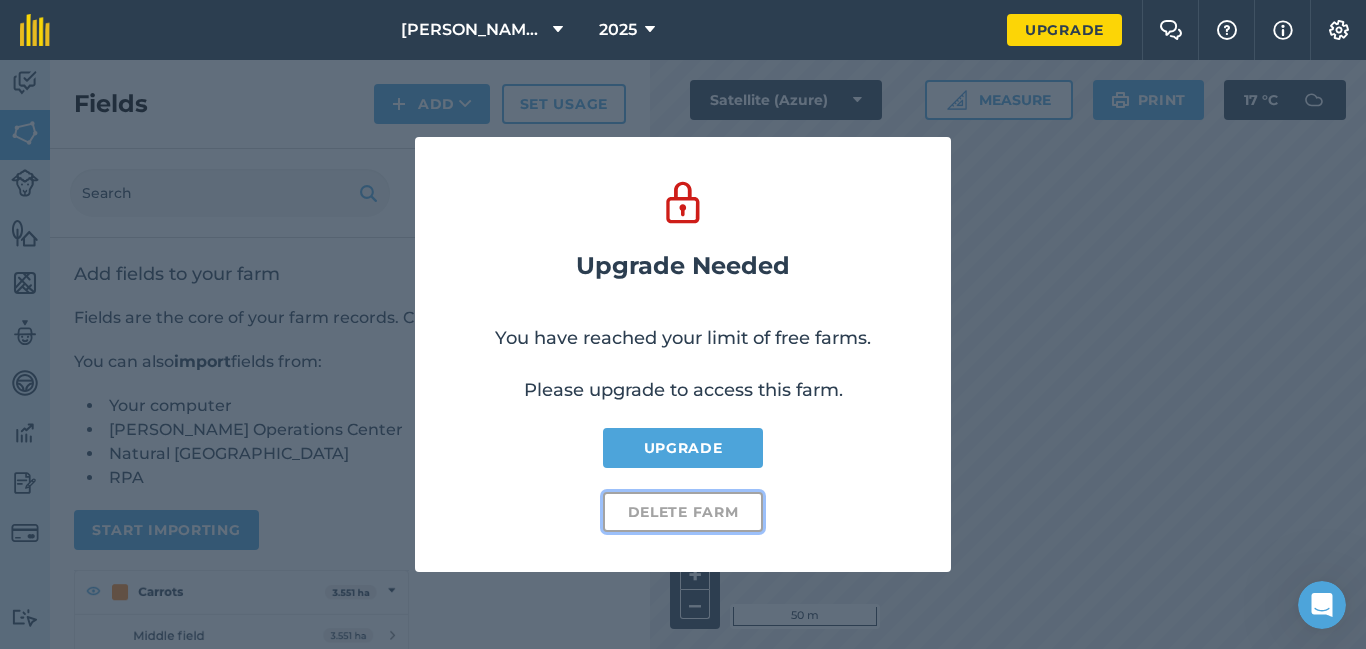 click on "Delete farm" at bounding box center [683, 512] 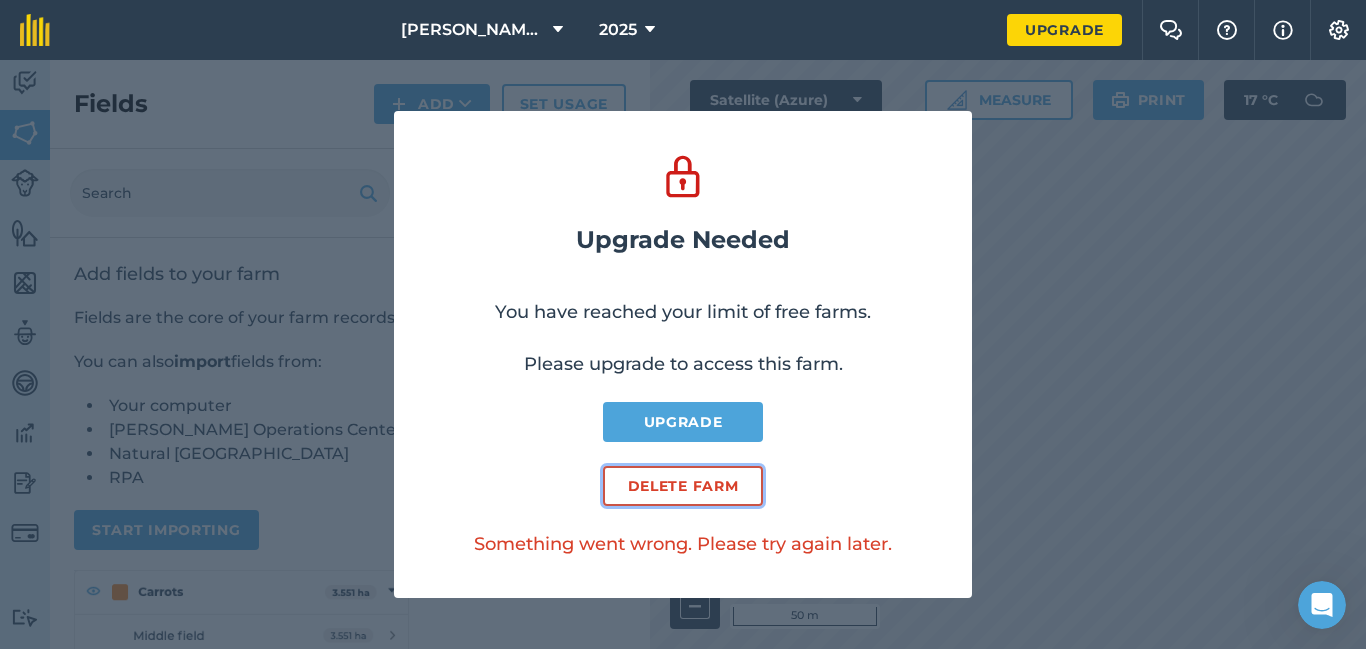 click on "Delete farm" at bounding box center (683, 486) 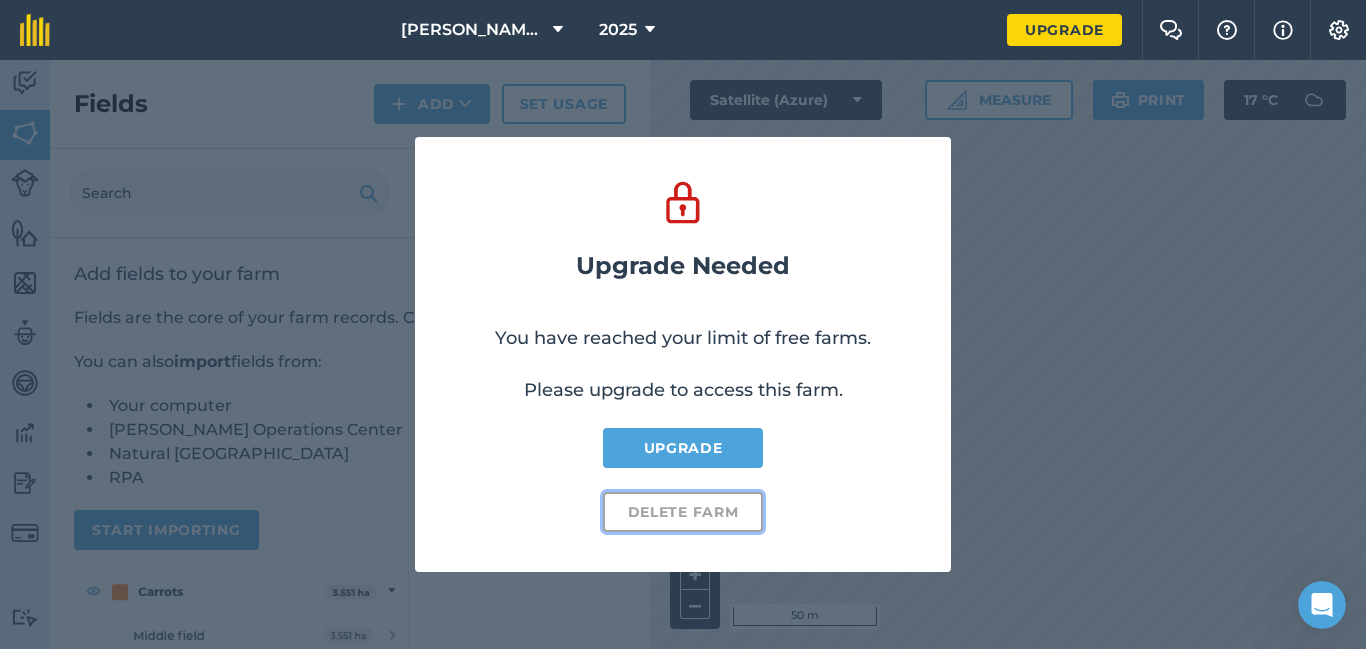 click on "Delete farm" at bounding box center (683, 512) 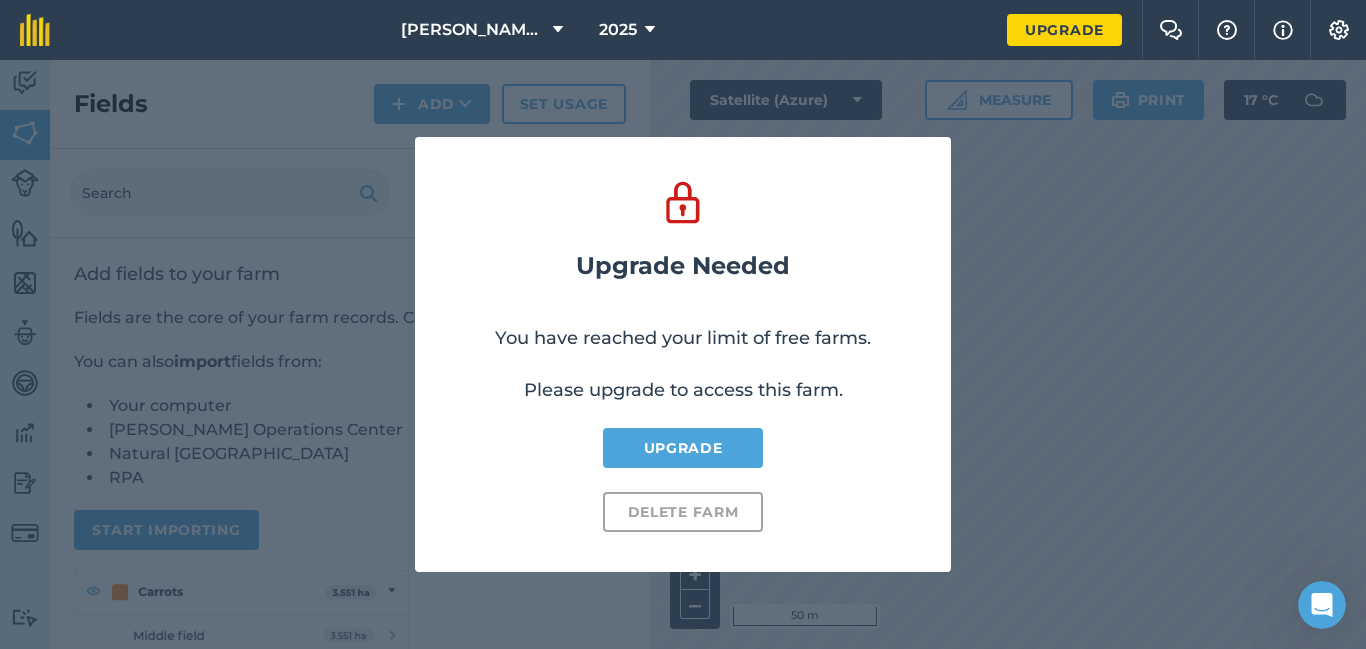click on "Delete farm" at bounding box center [683, 512] 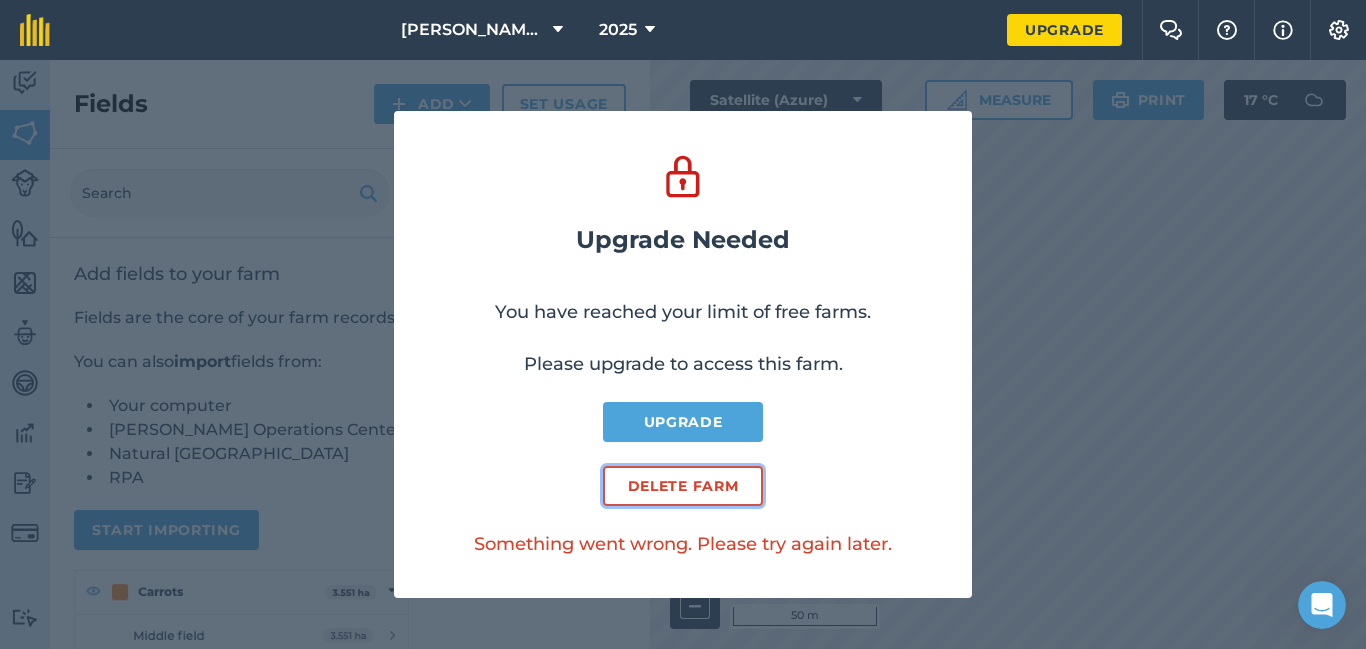 click on "Delete farm" at bounding box center [683, 486] 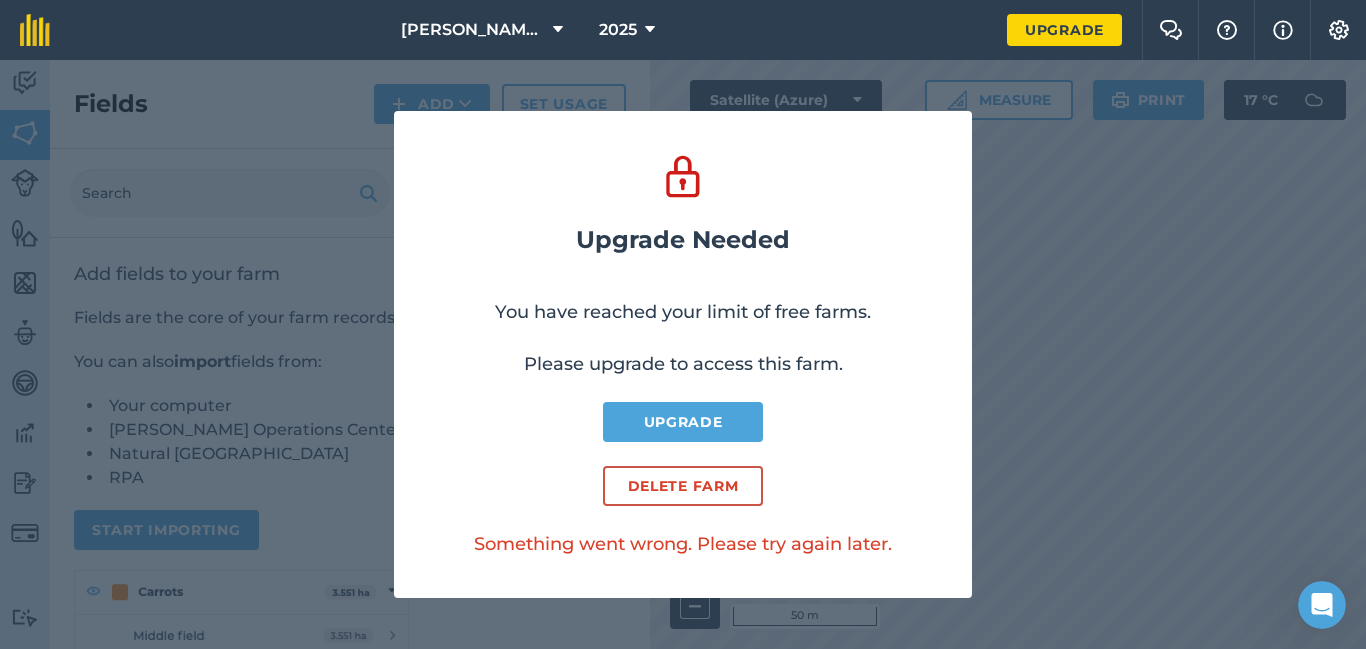click on "Delete farm" at bounding box center (683, 486) 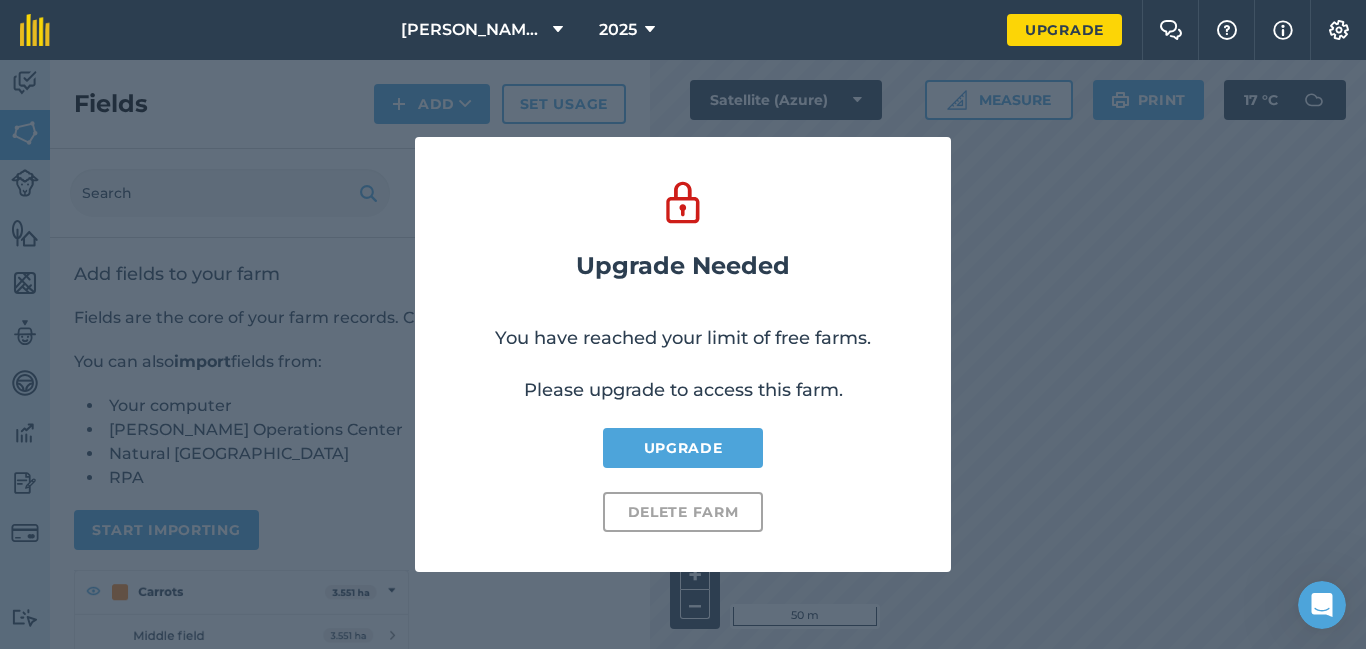click on "Delete farm" at bounding box center [683, 512] 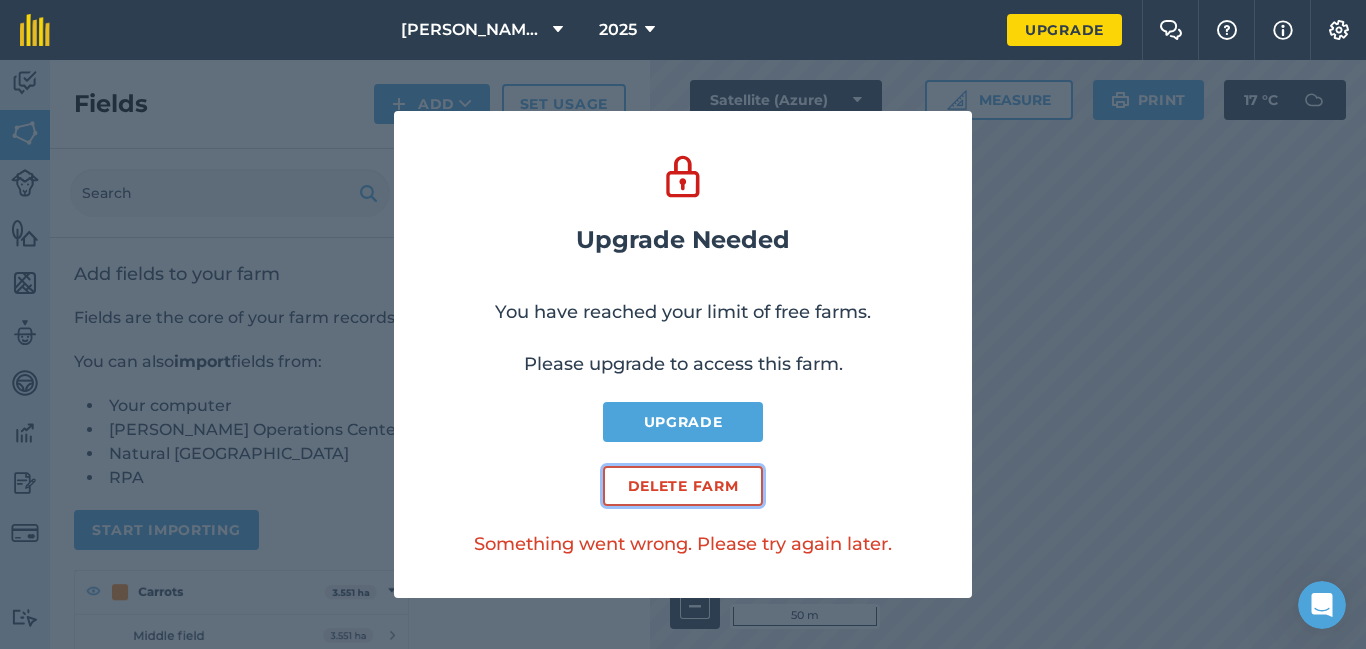 click on "Delete farm" at bounding box center (683, 486) 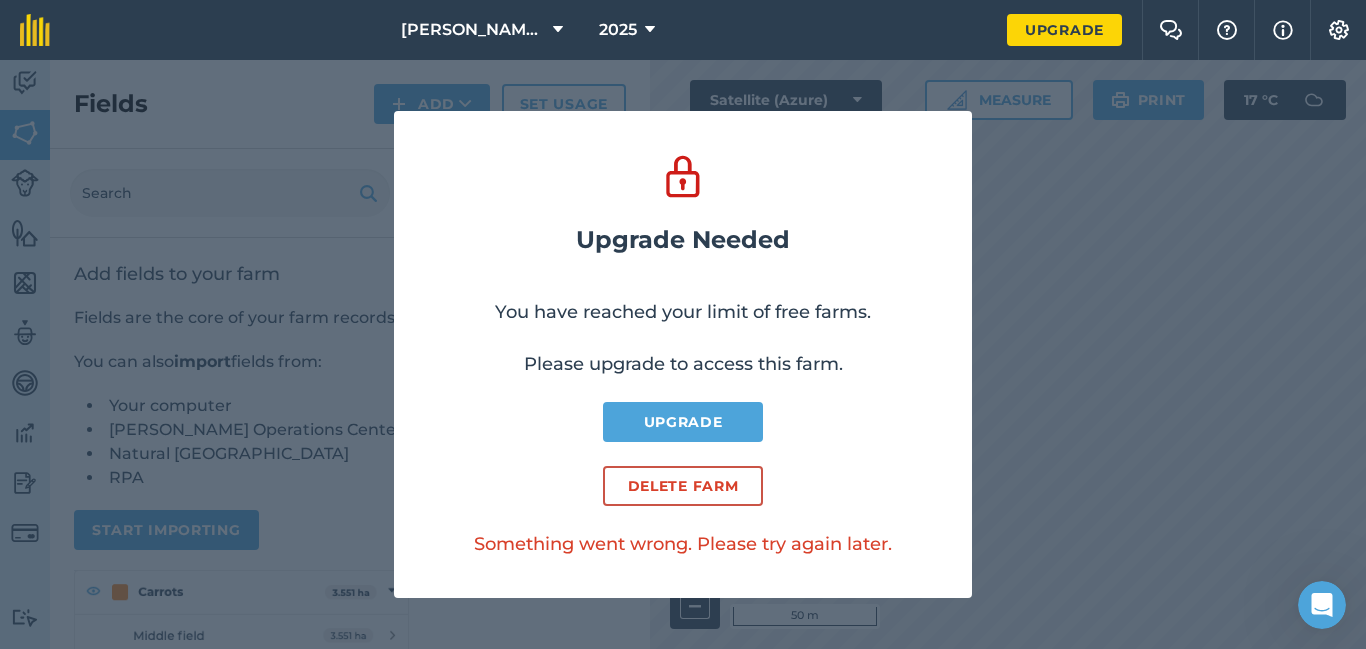 click 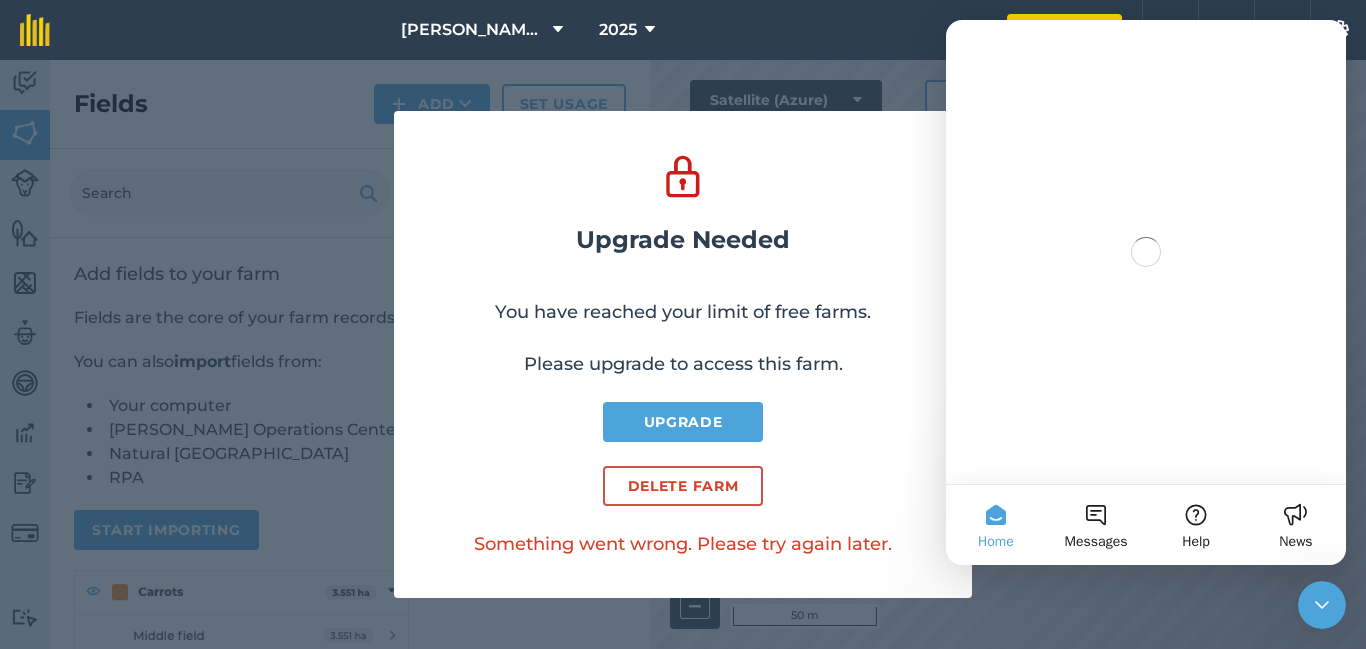 scroll, scrollTop: 0, scrollLeft: 0, axis: both 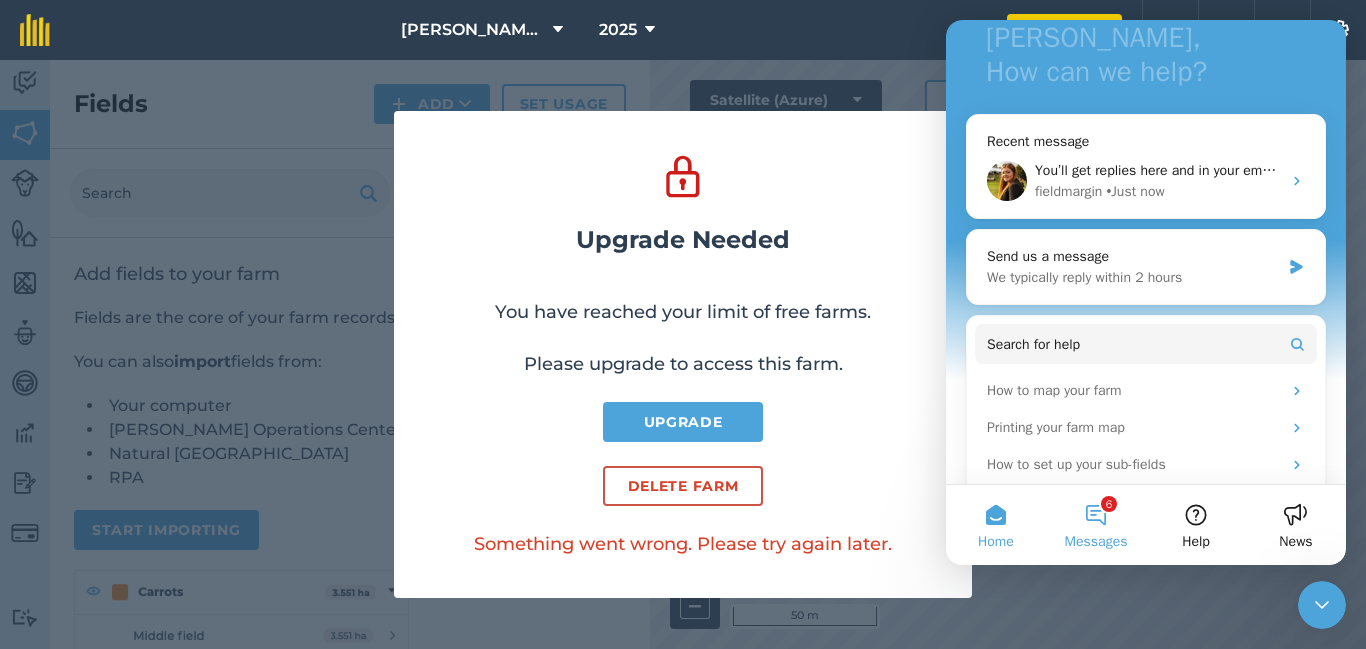 click on "6 Messages" at bounding box center [1096, 525] 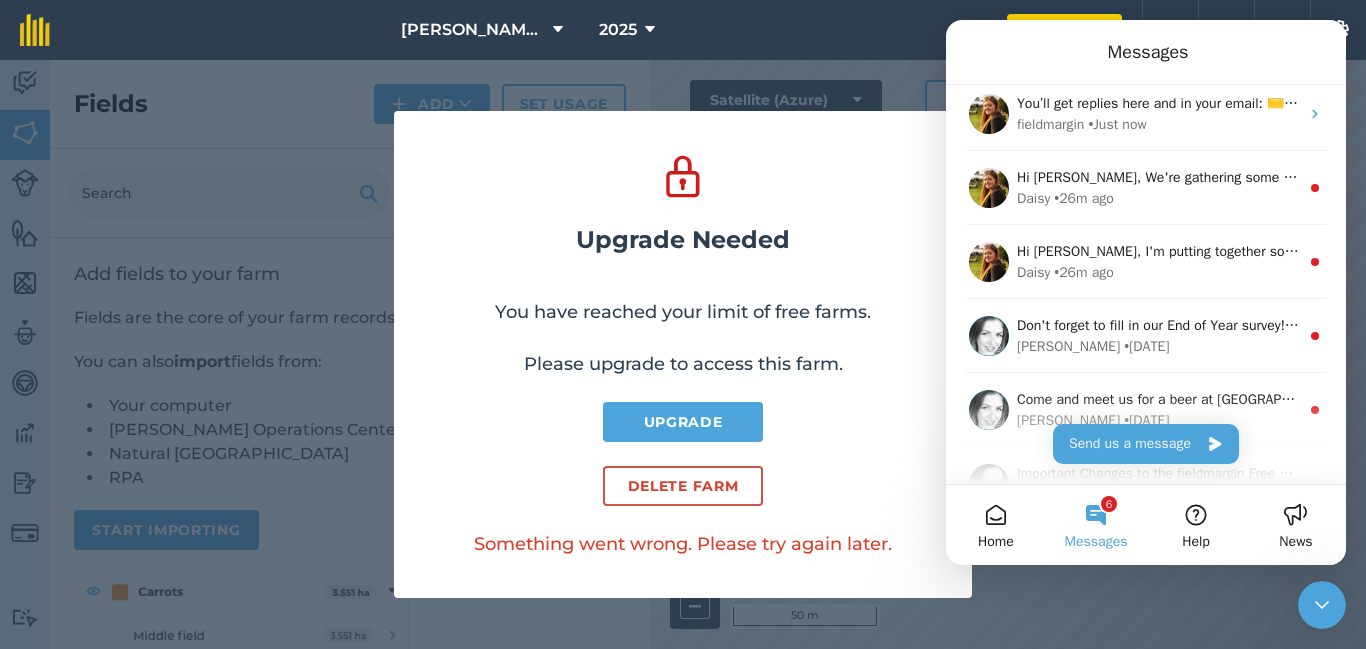 scroll, scrollTop: 0, scrollLeft: 0, axis: both 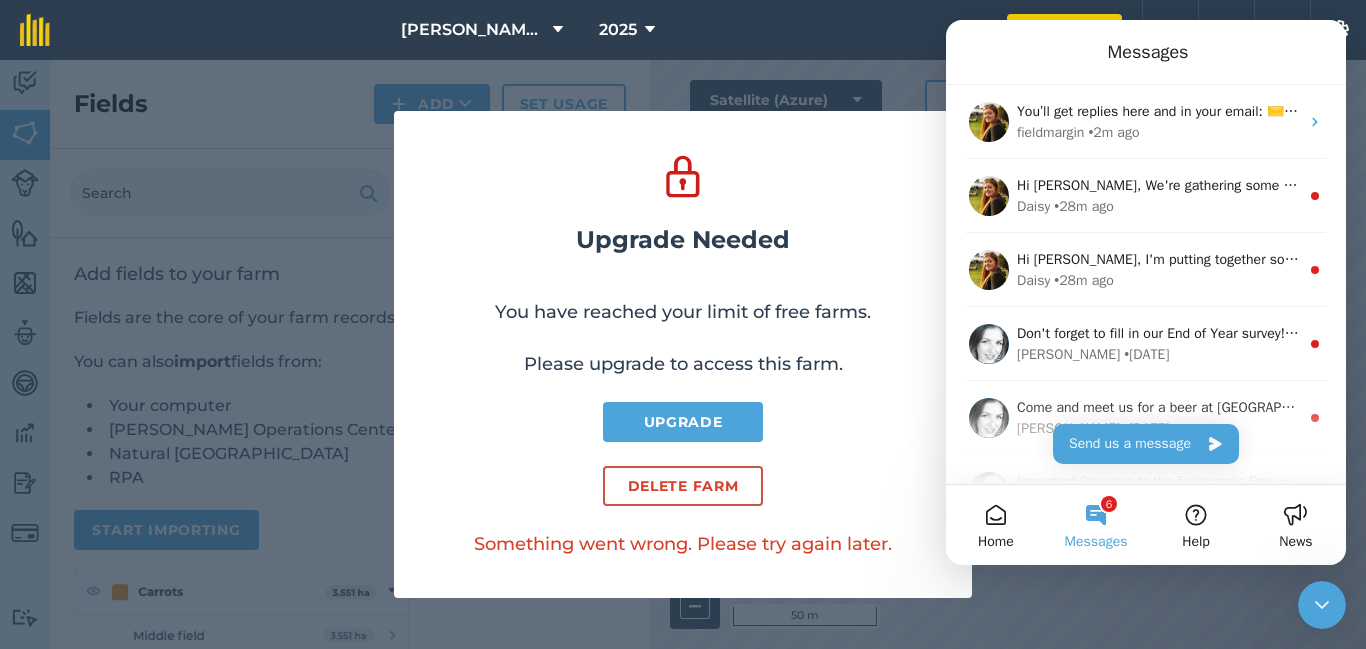 click on "[PERSON_NAME]'s farm 2025" at bounding box center (538, 30) 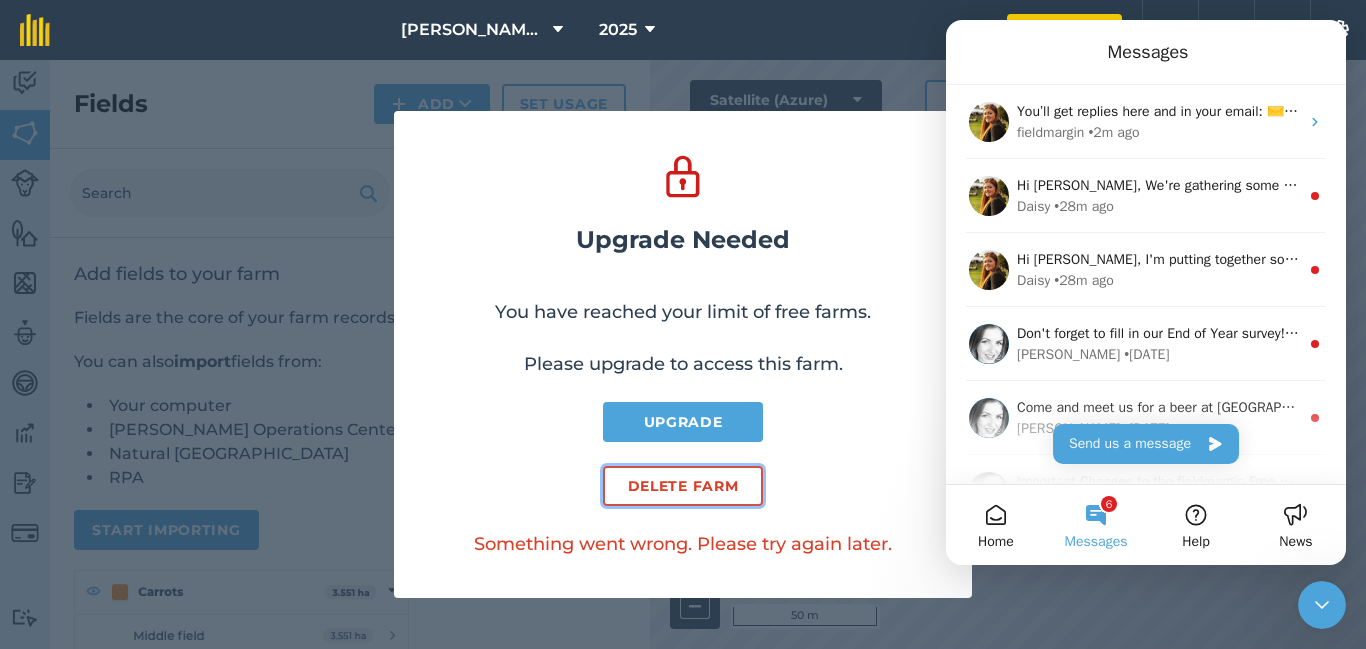 click on "Delete farm" at bounding box center [683, 486] 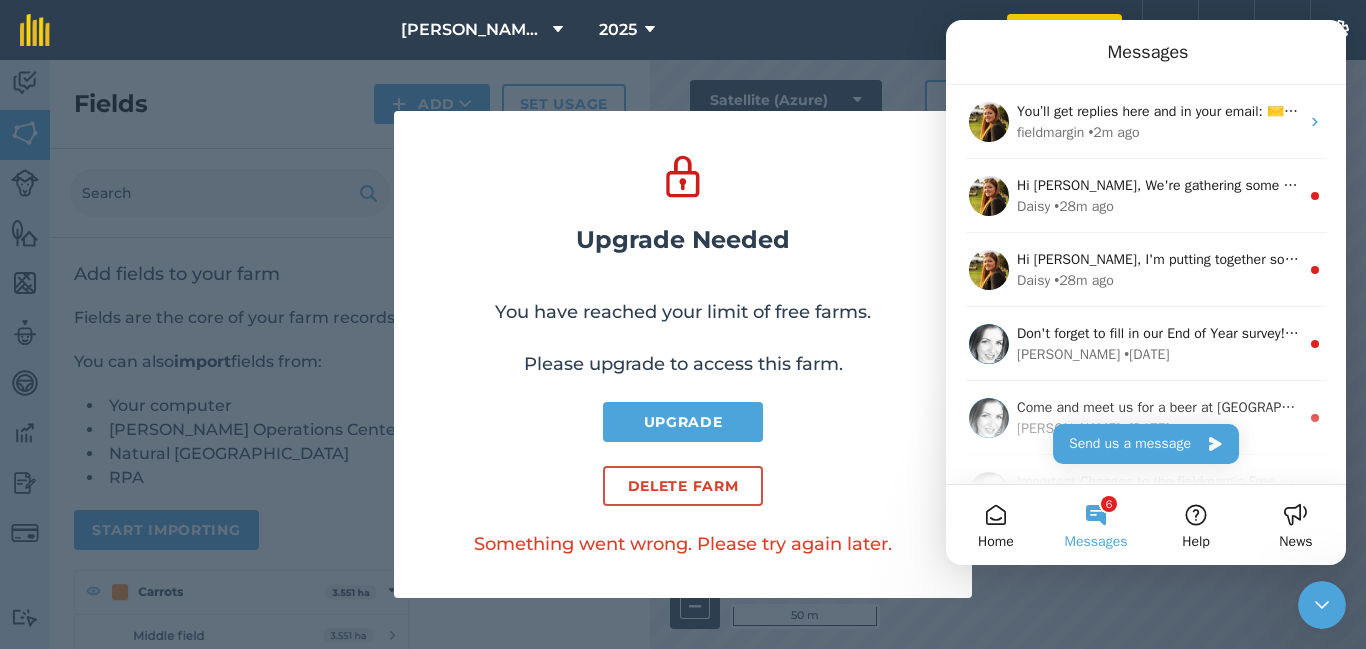 click on "Messages" at bounding box center (1146, 52) 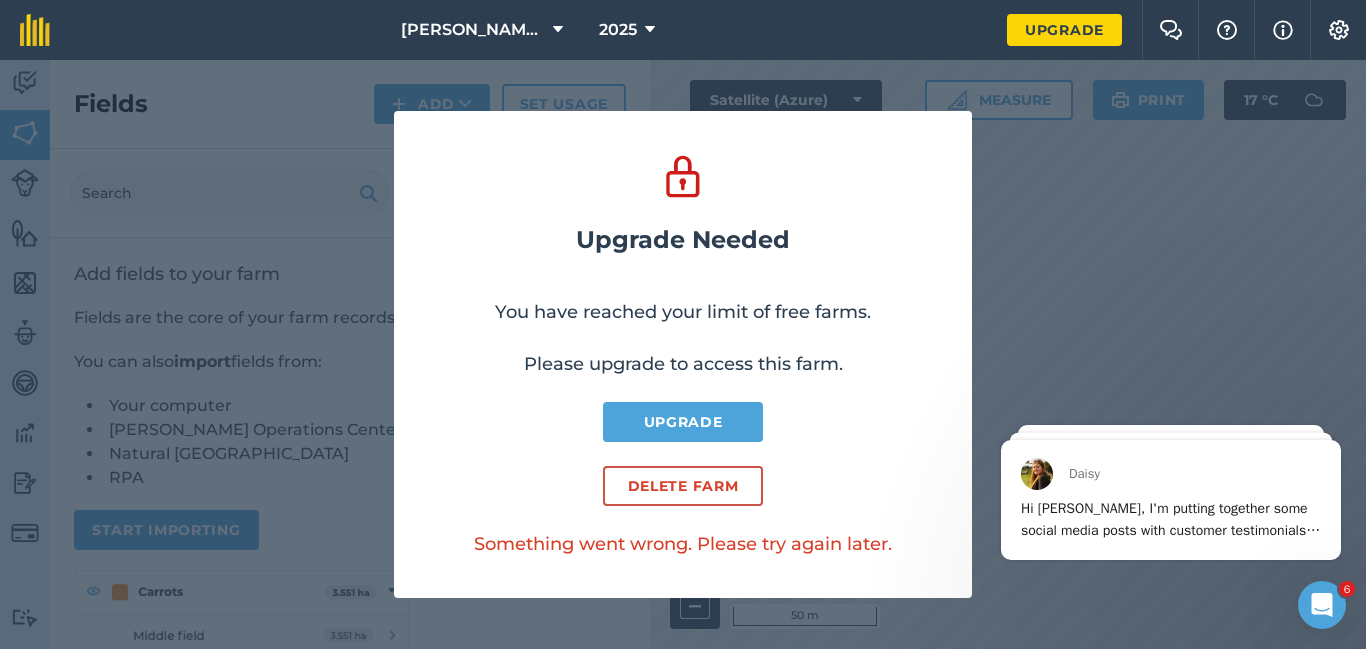 scroll, scrollTop: 0, scrollLeft: 0, axis: both 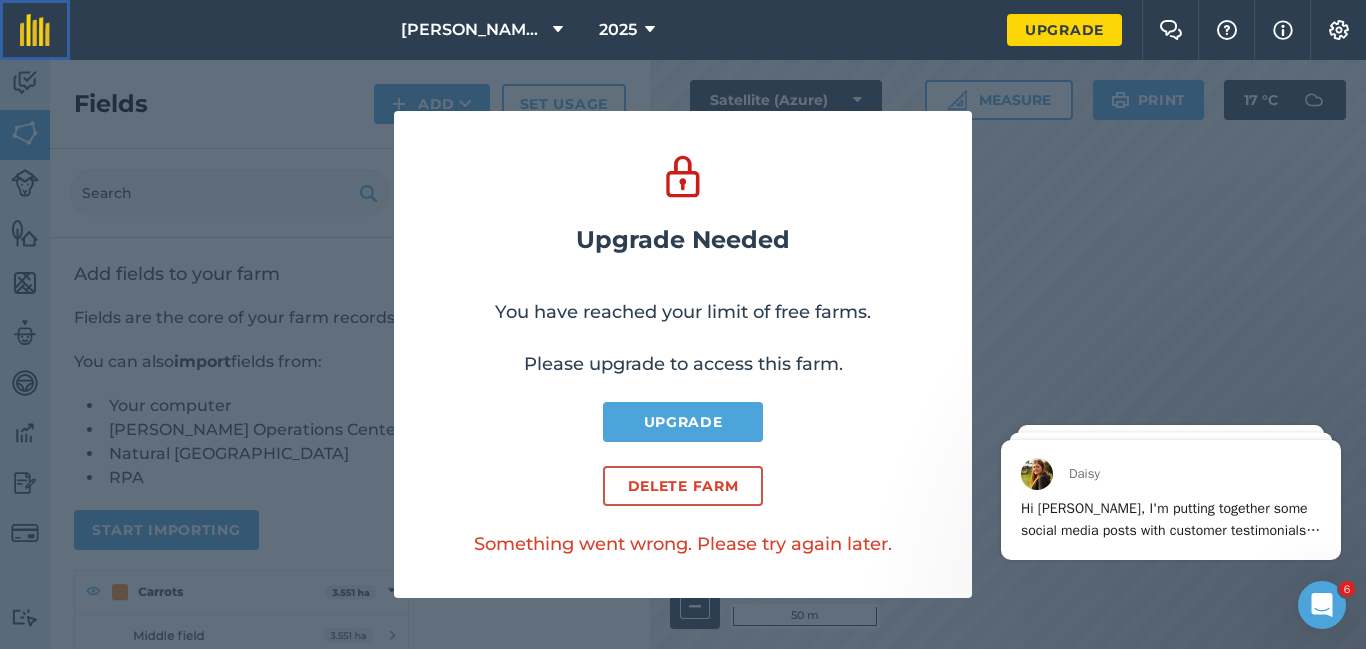 click at bounding box center [35, 30] 